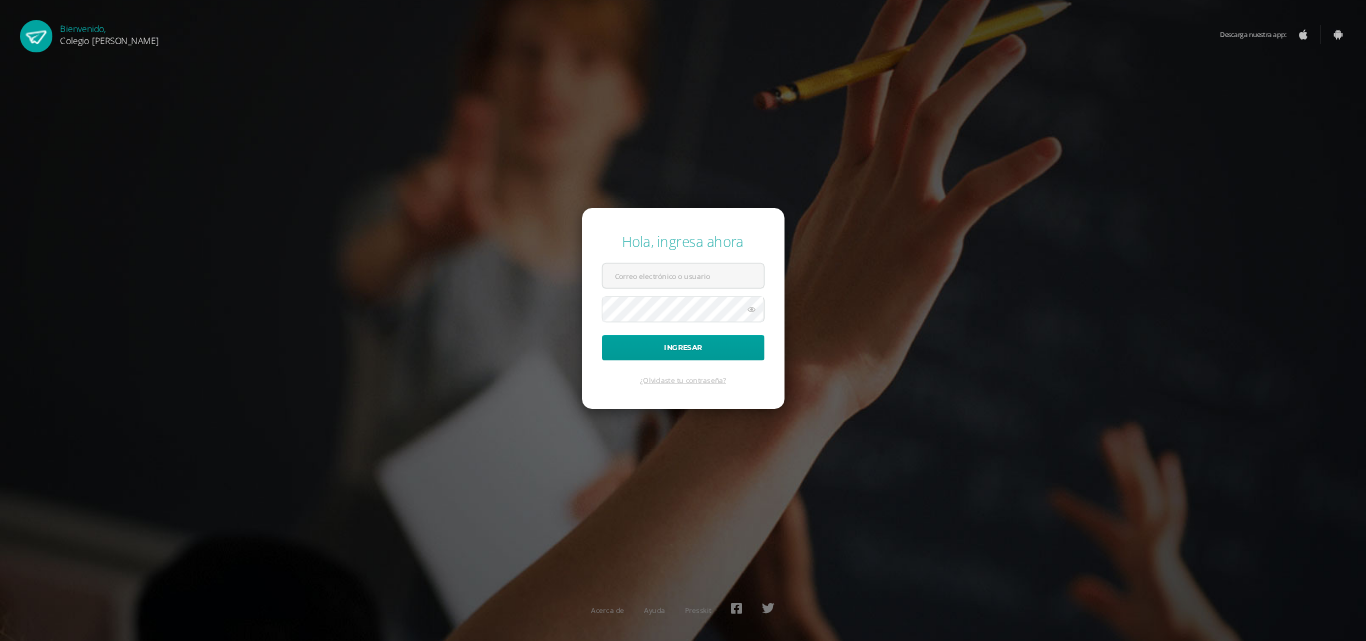 scroll, scrollTop: 0, scrollLeft: 0, axis: both 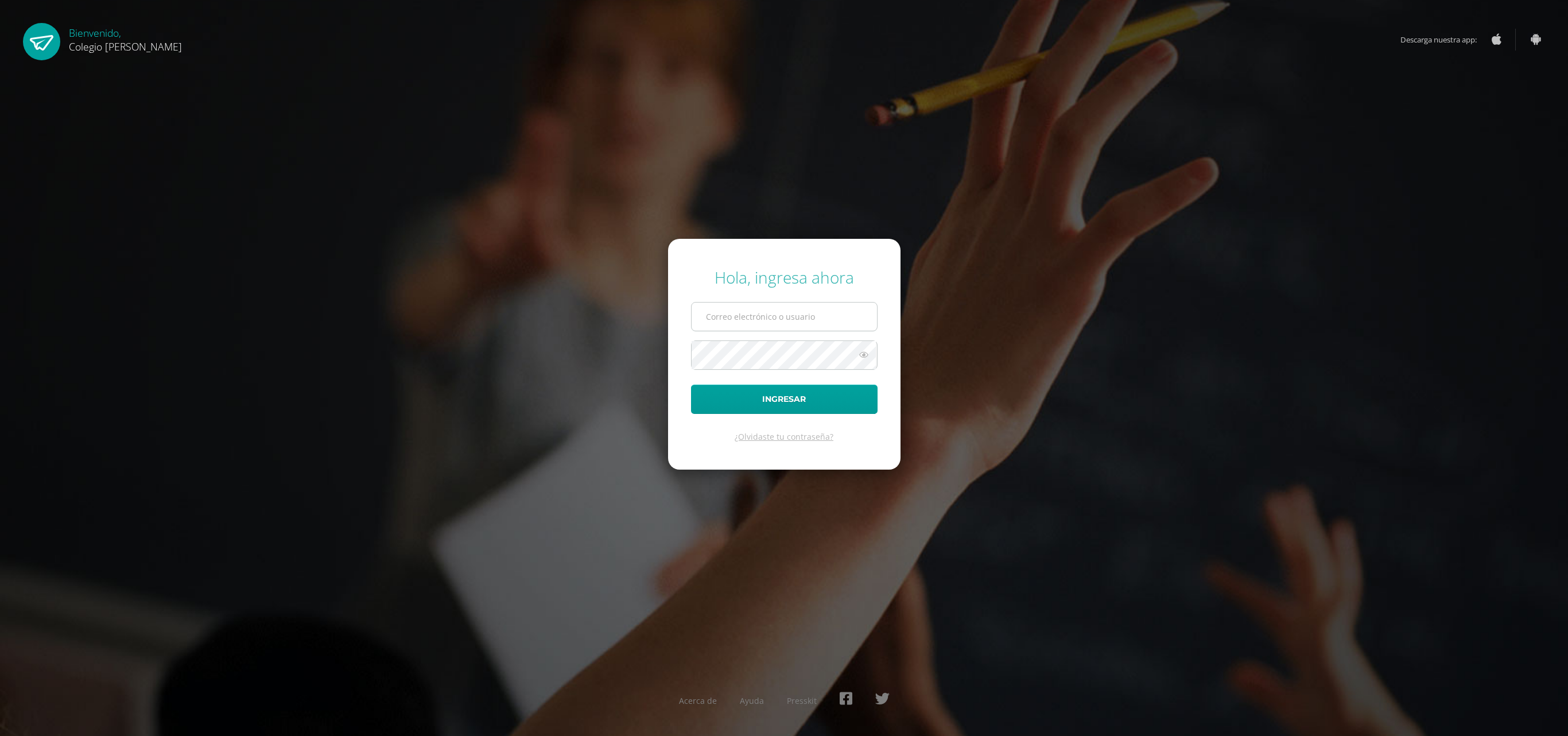 click at bounding box center [784, 316] 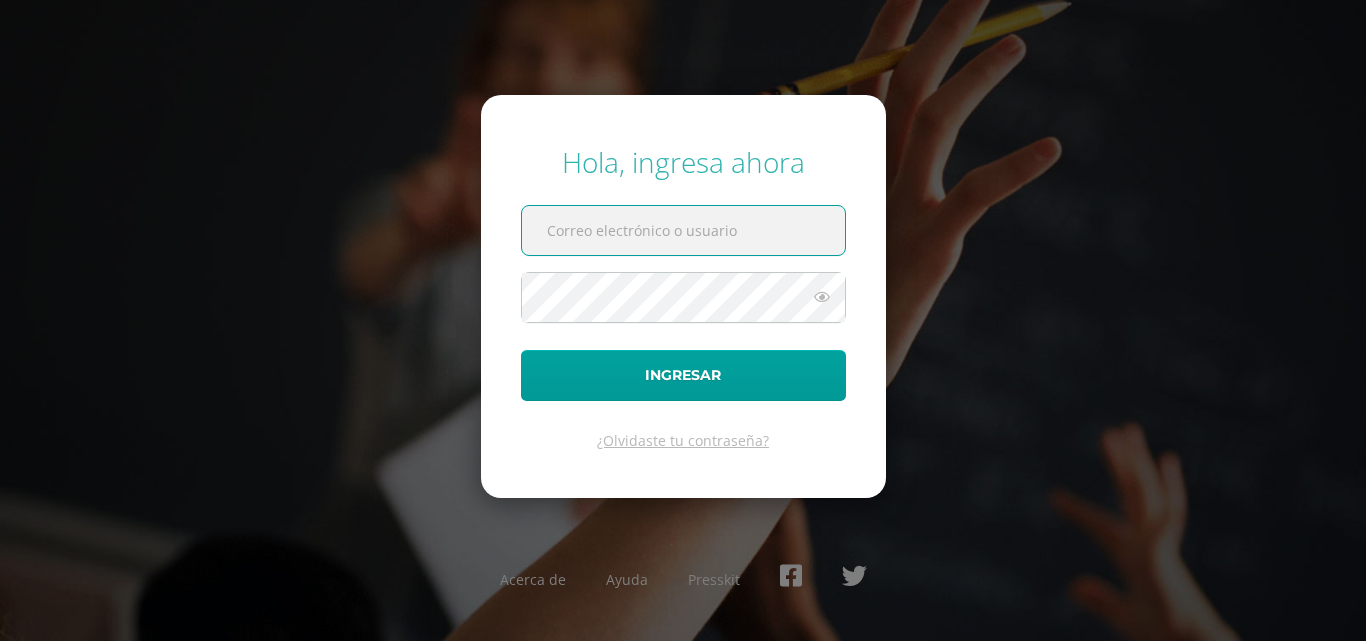 click at bounding box center (683, 230) 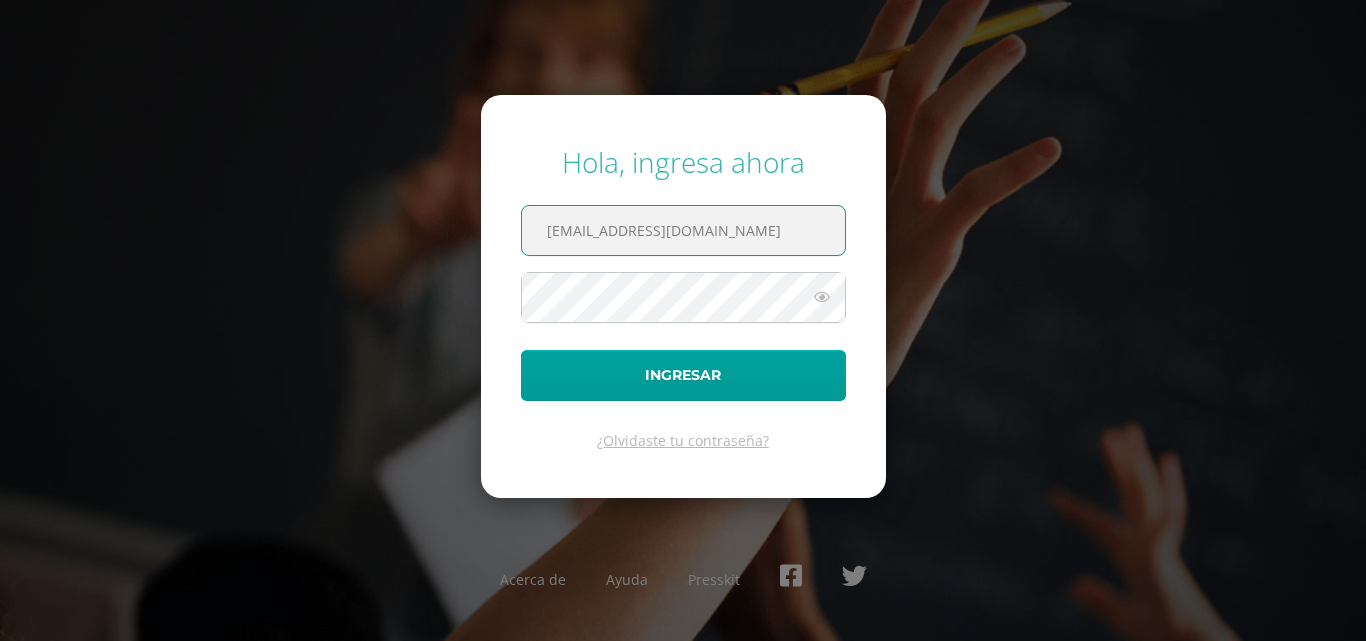 type on "yanethcabrera@osoriosandoval.edu.gt" 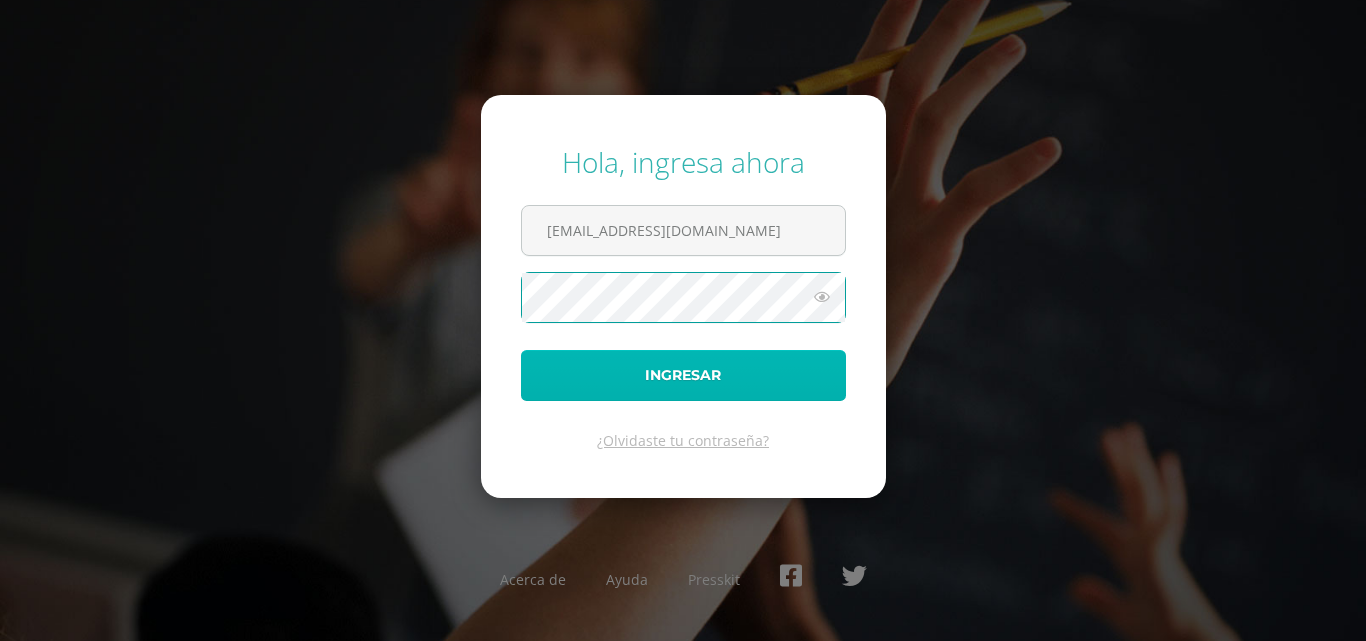 click on "Ingresar" at bounding box center (683, 375) 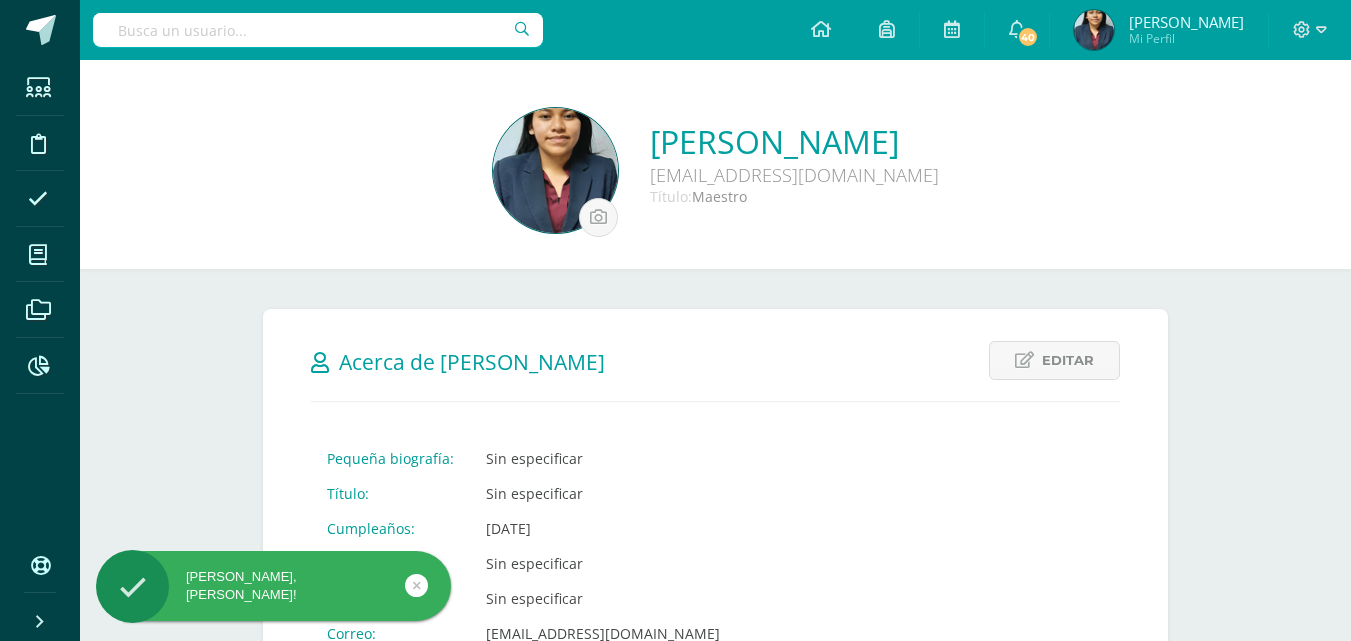 scroll, scrollTop: 0, scrollLeft: 0, axis: both 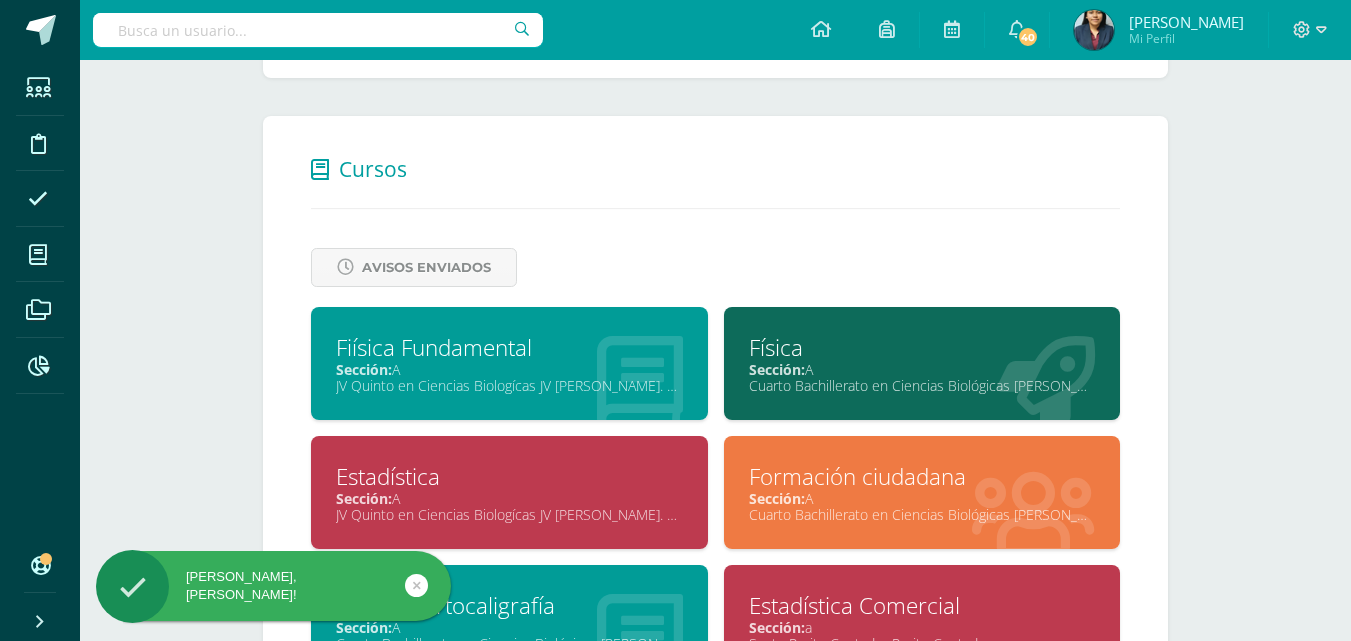 click on "Física" at bounding box center [922, 347] 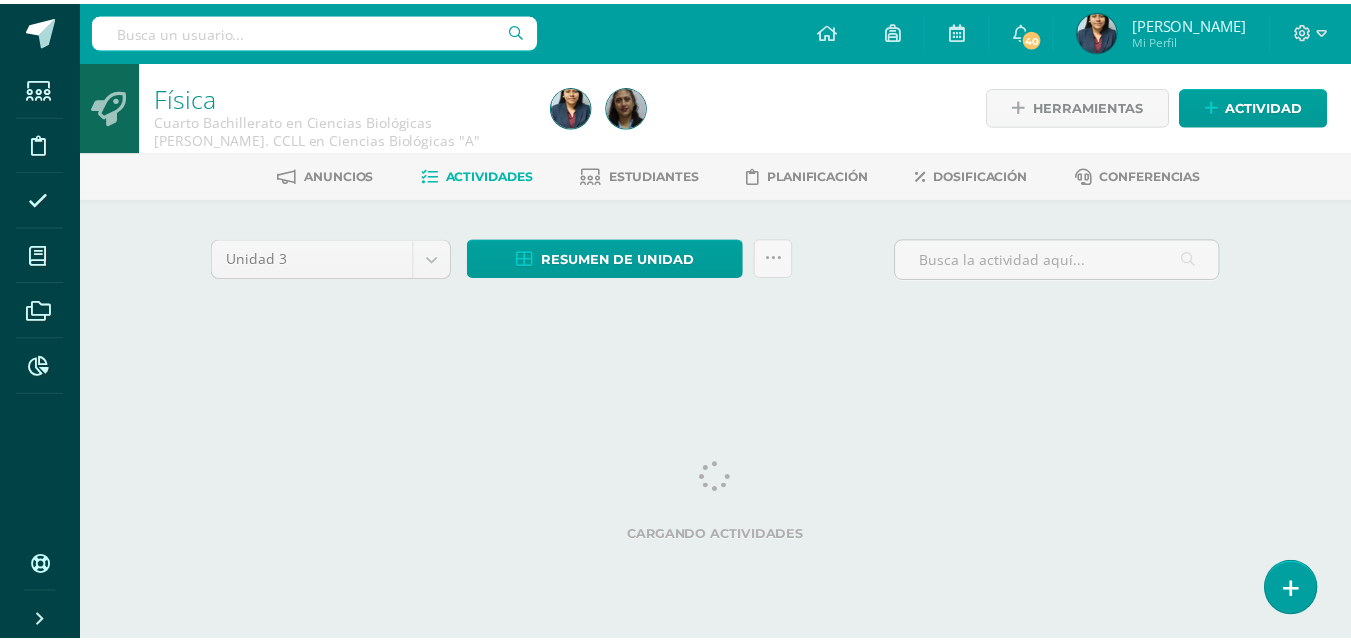 scroll, scrollTop: 0, scrollLeft: 0, axis: both 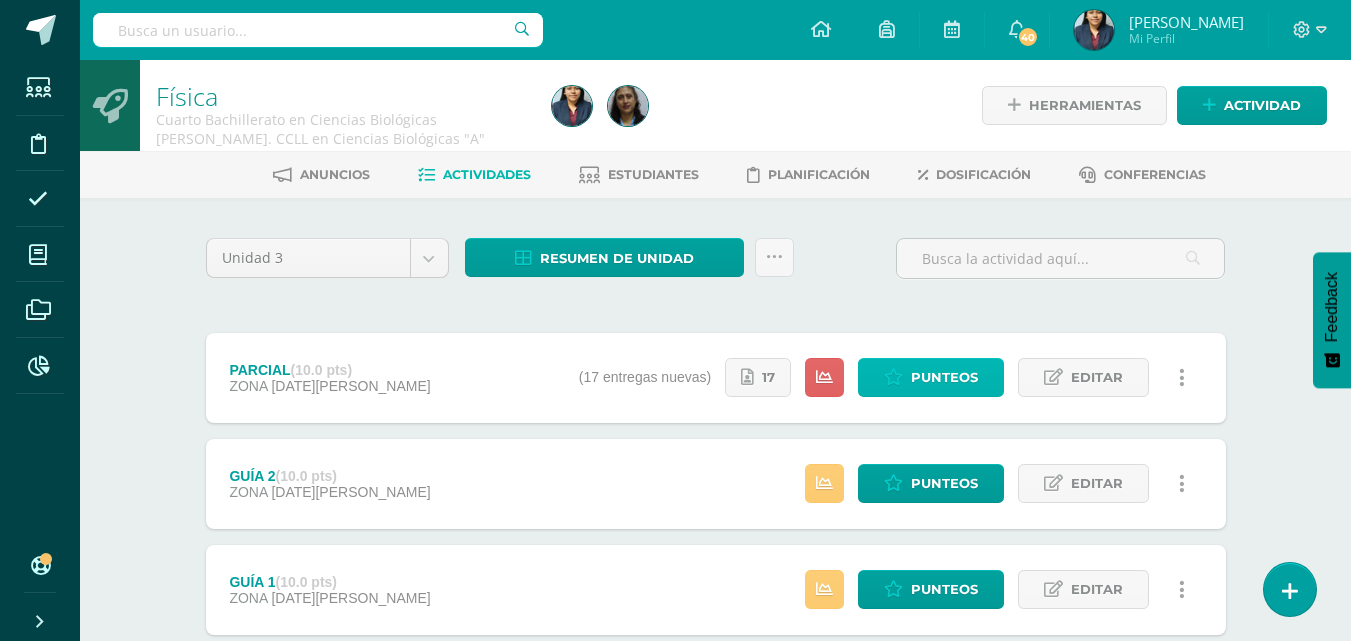 click on "Punteos" at bounding box center [944, 377] 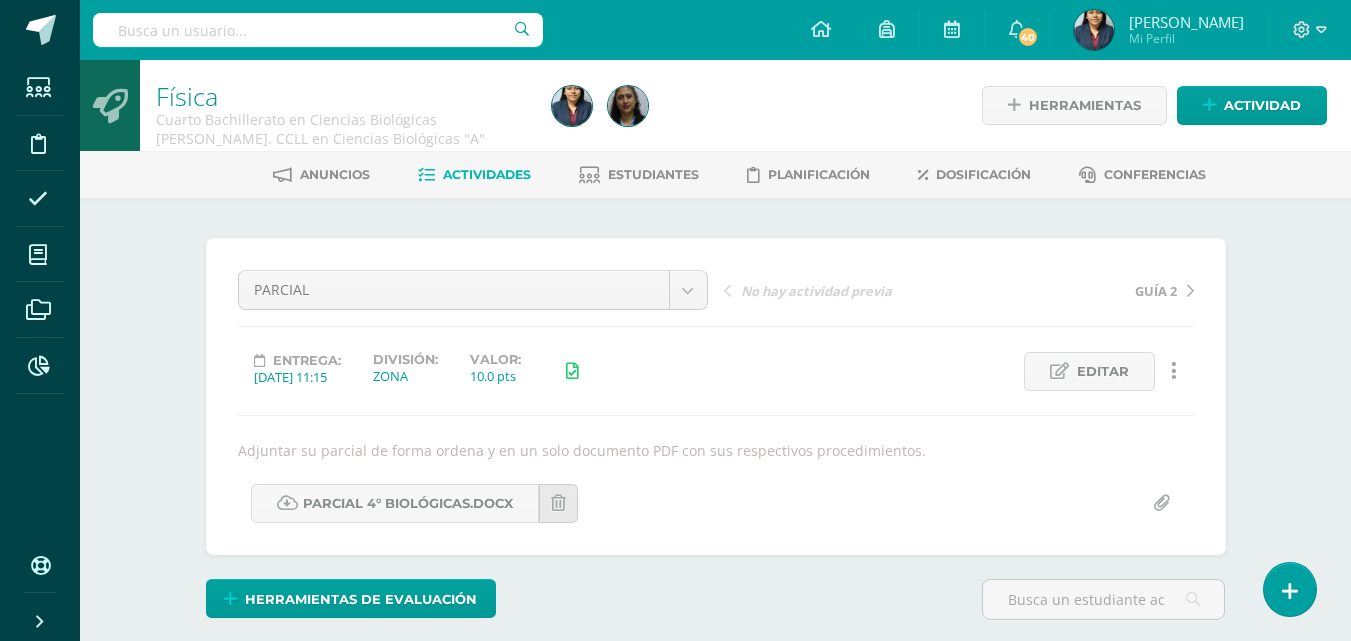scroll, scrollTop: 0, scrollLeft: 0, axis: both 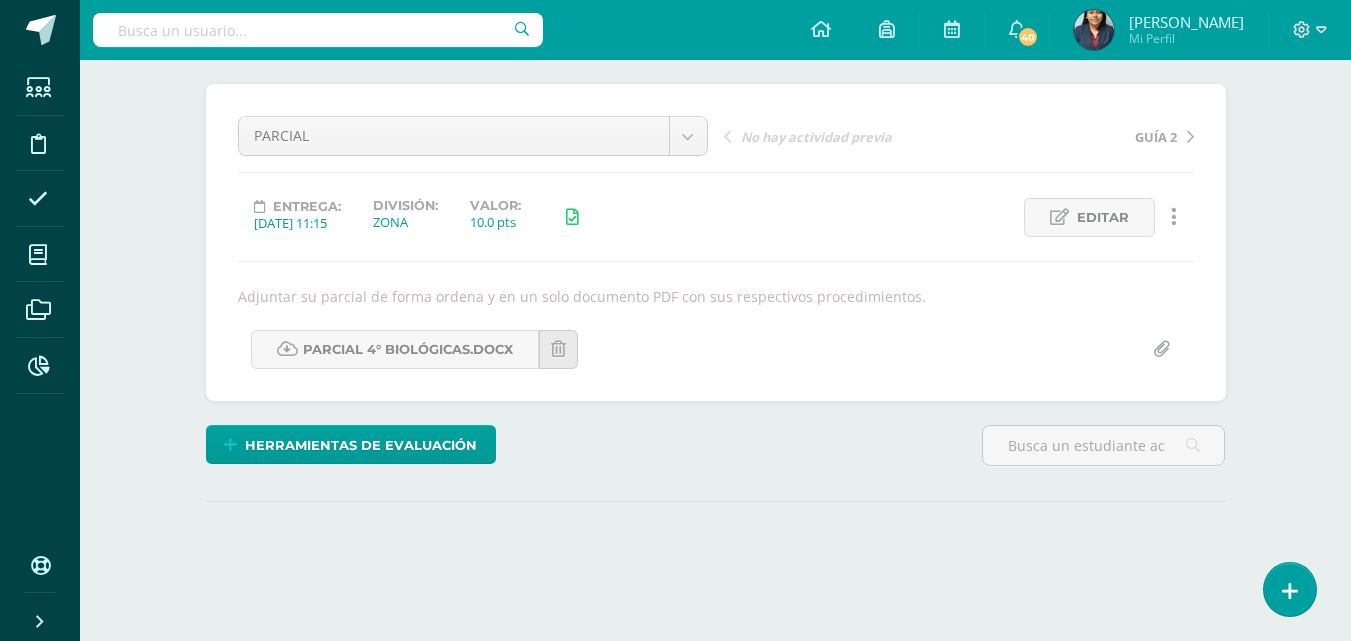 drag, startPoint x: 1365, startPoint y: 470, endPoint x: 1361, endPoint y: 381, distance: 89.08984 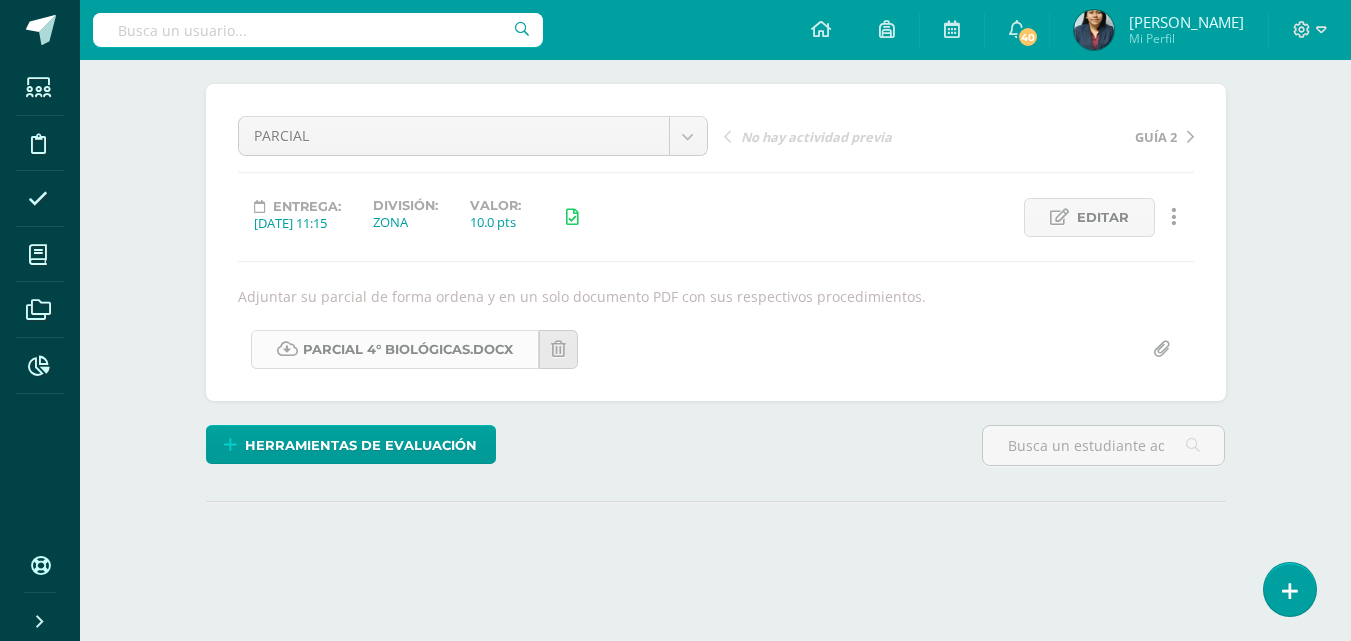 click on "PARCIAL 4° BIOLÓGICAS.docx" at bounding box center (395, 349) 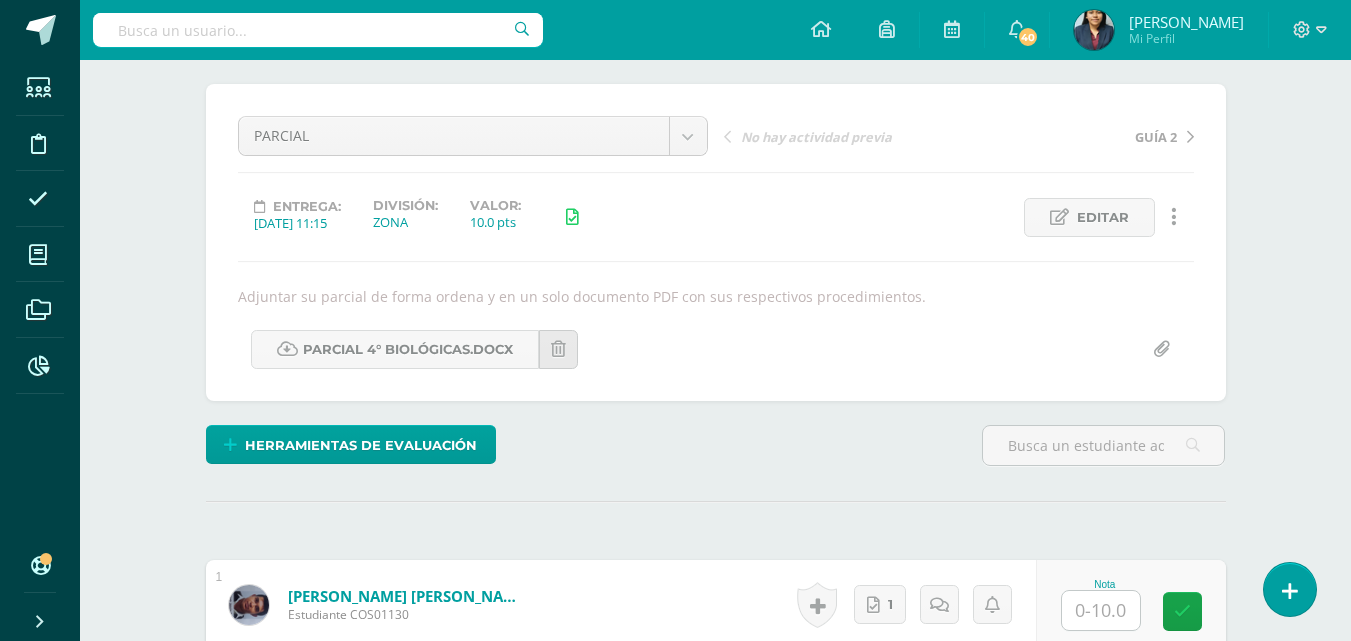 scroll, scrollTop: 155, scrollLeft: 0, axis: vertical 